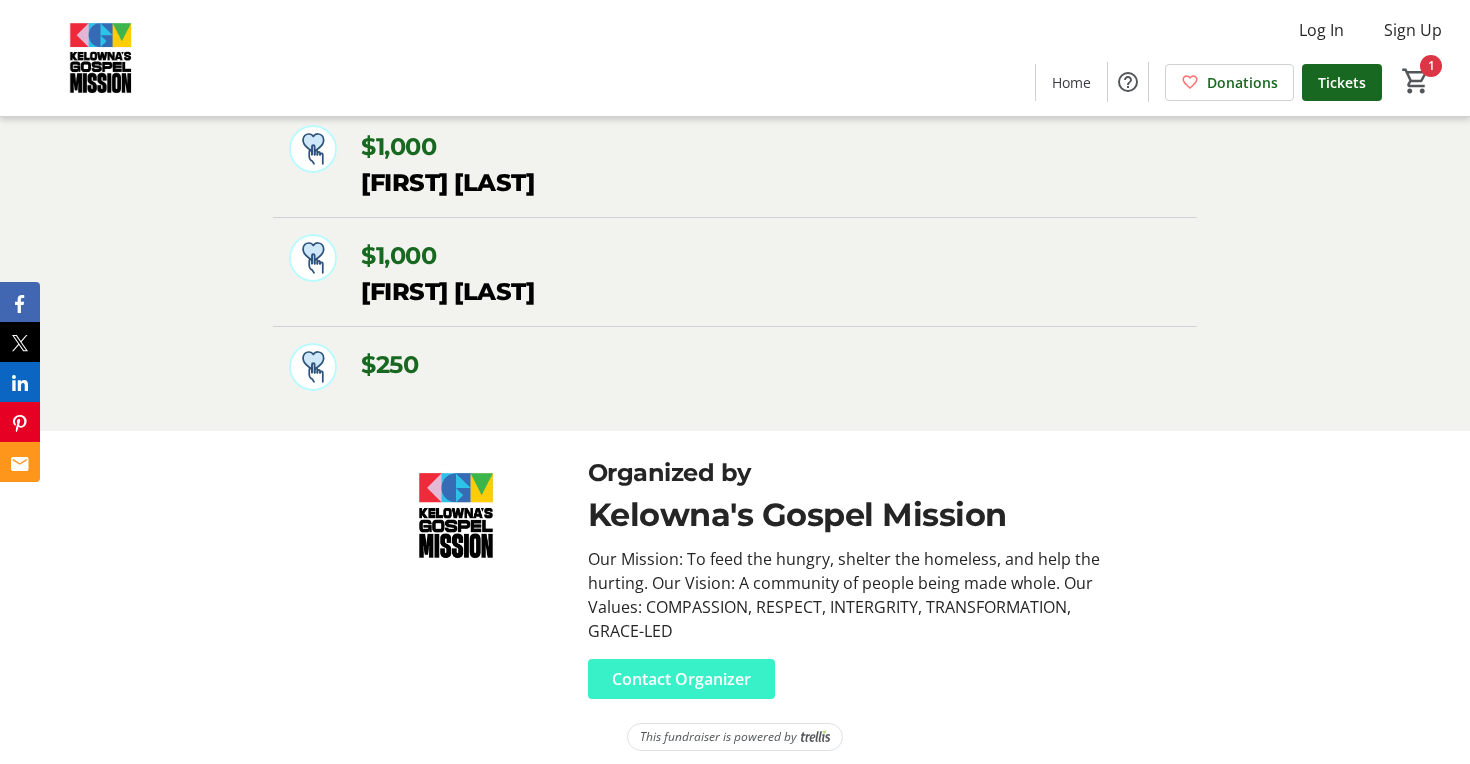 scroll, scrollTop: 0, scrollLeft: 0, axis: both 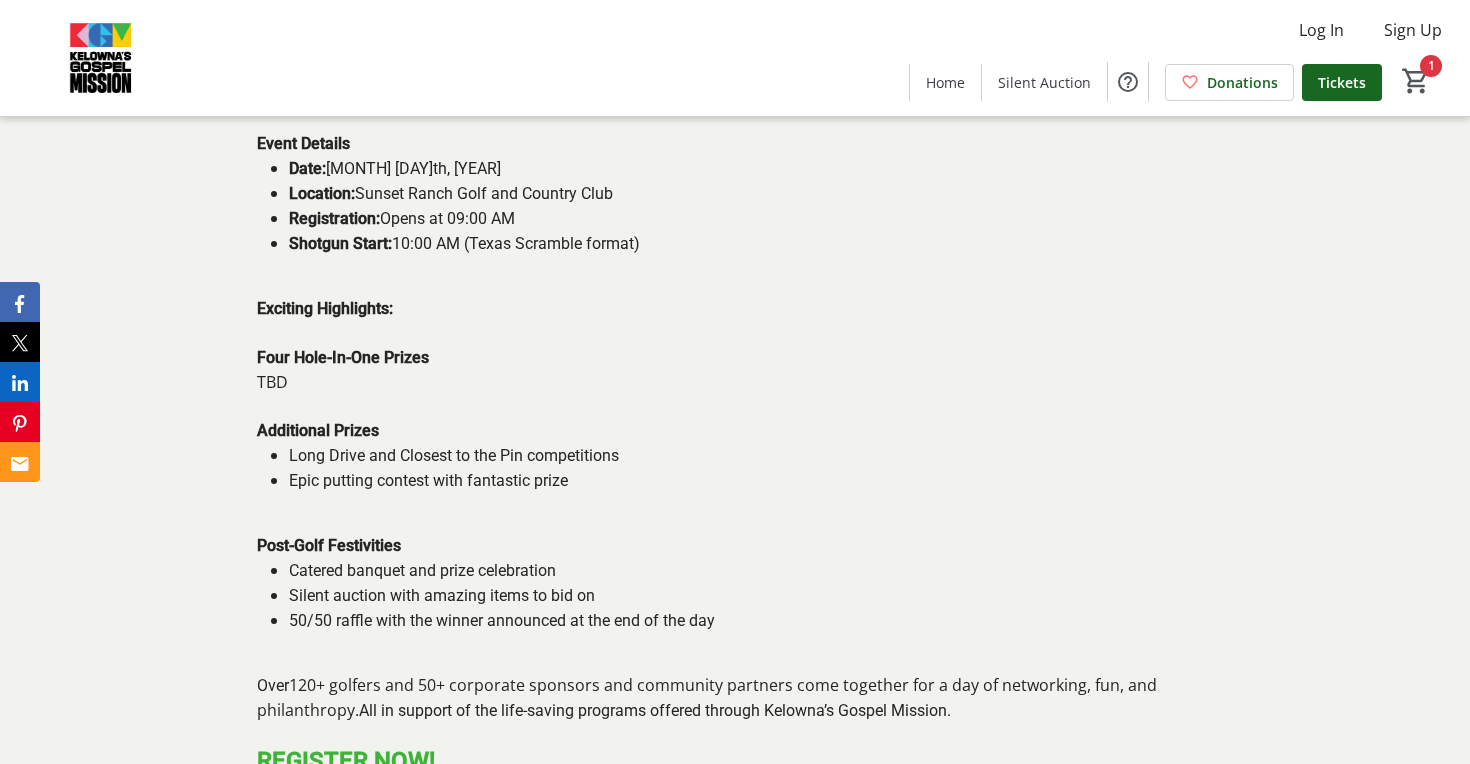 click on "REGISTER NOW!" at bounding box center [346, 761] 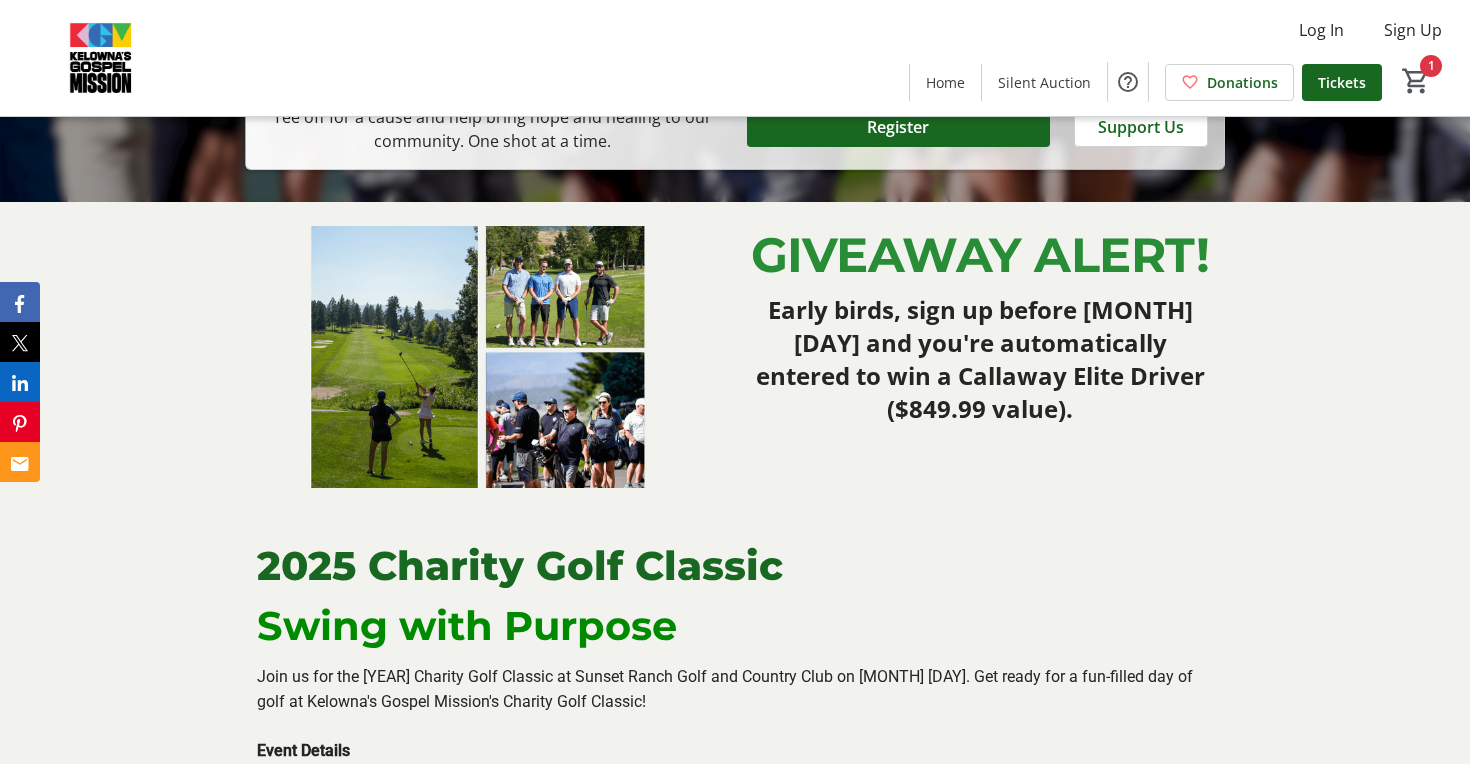 scroll, scrollTop: 559, scrollLeft: 0, axis: vertical 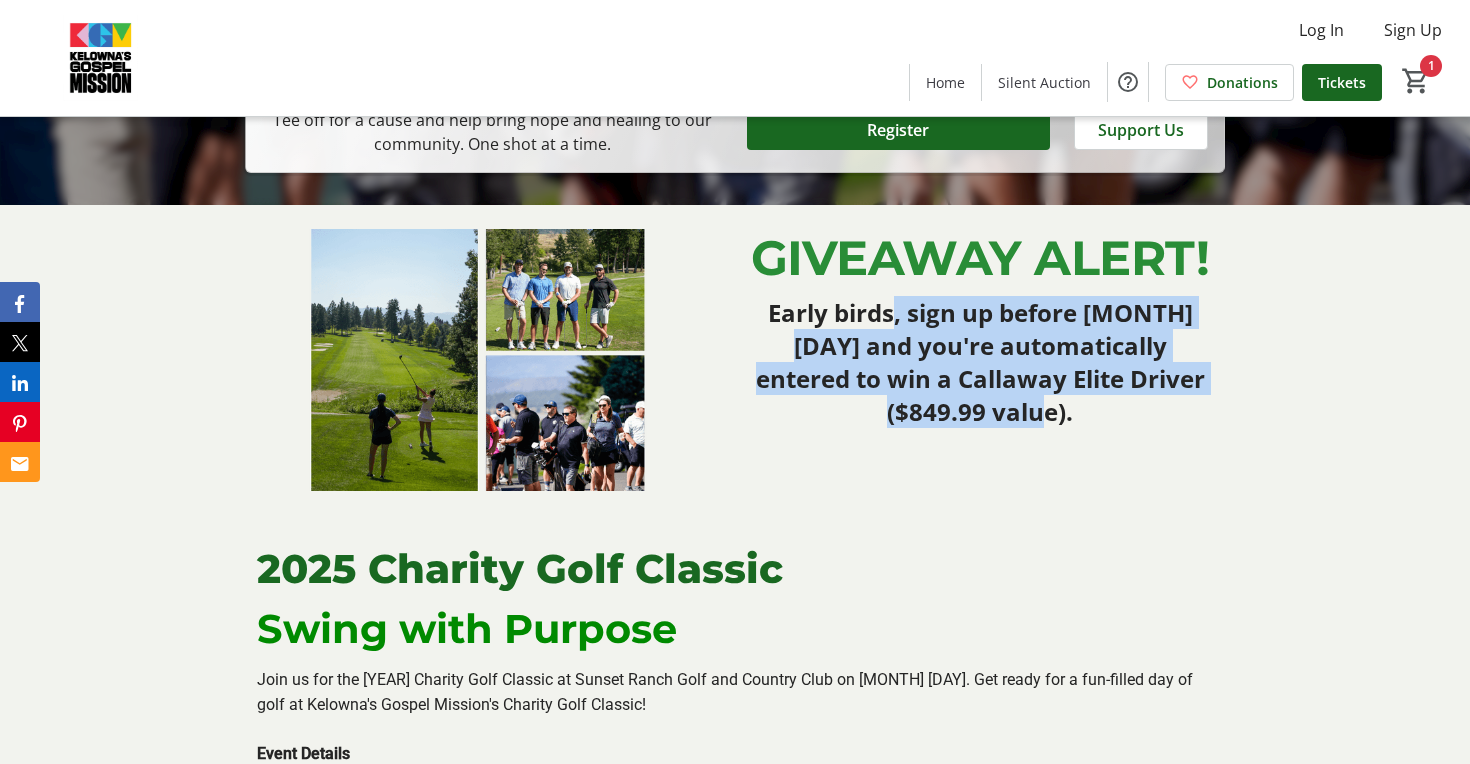 drag, startPoint x: 1076, startPoint y: 408, endPoint x: 877, endPoint y: 290, distance: 231.3547 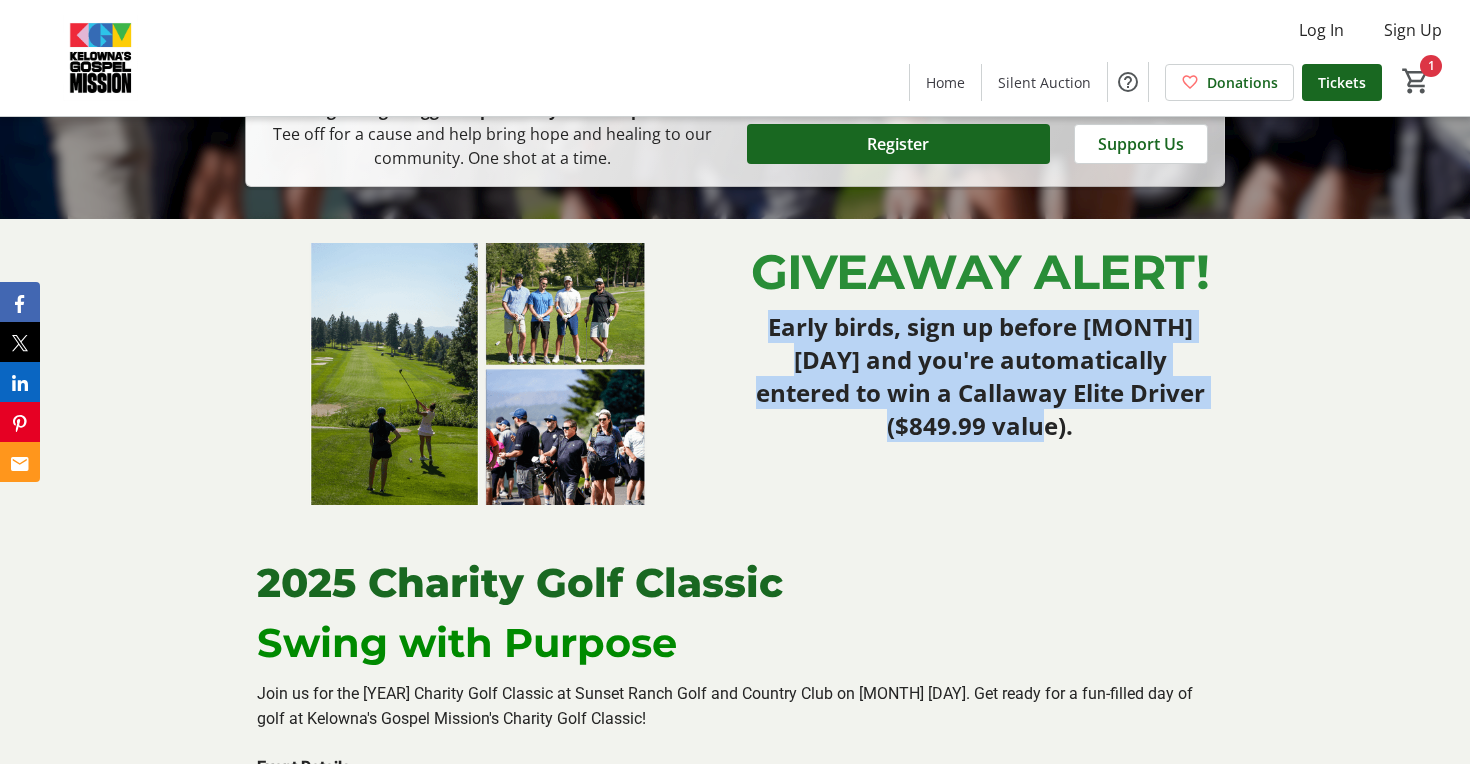 scroll, scrollTop: 544, scrollLeft: 0, axis: vertical 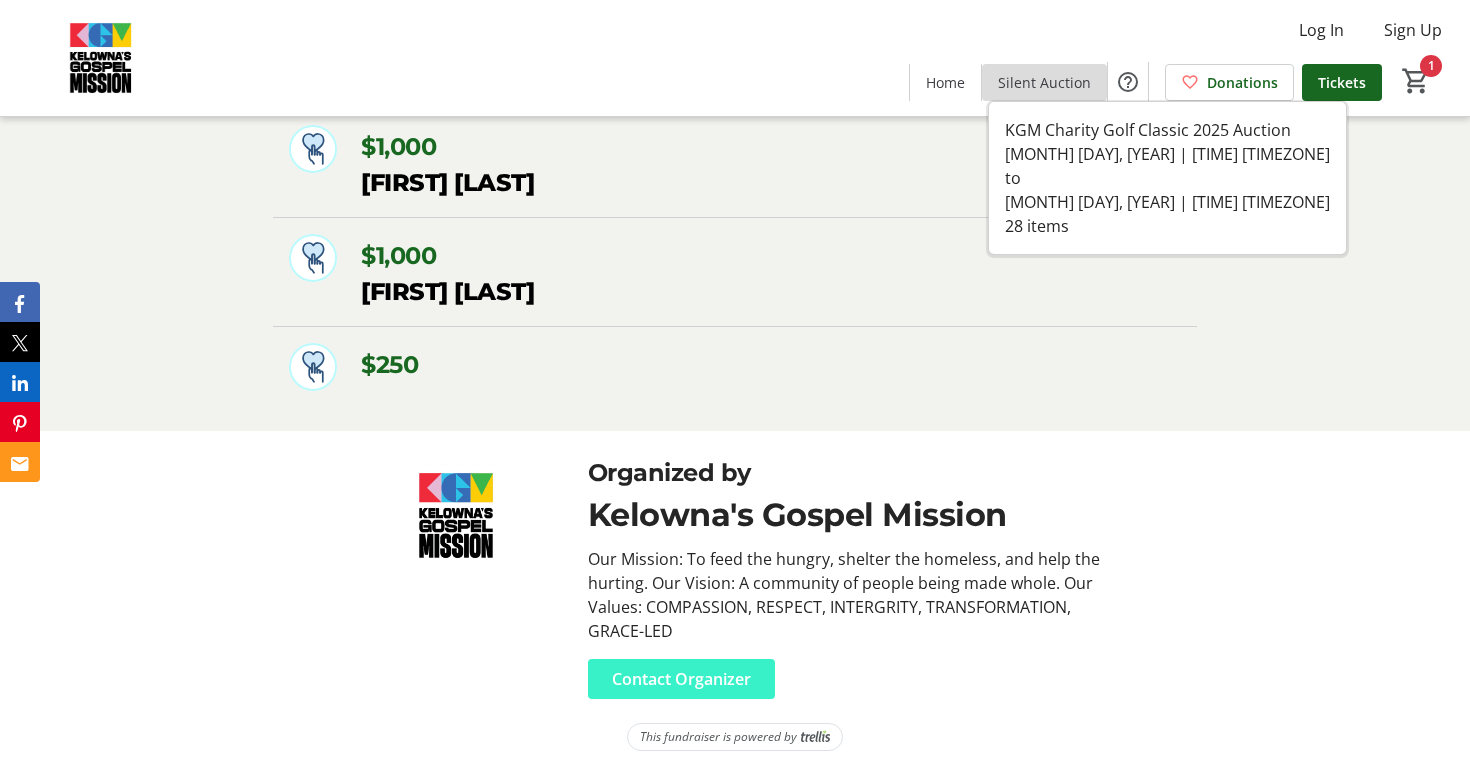 click on "Silent Auction" 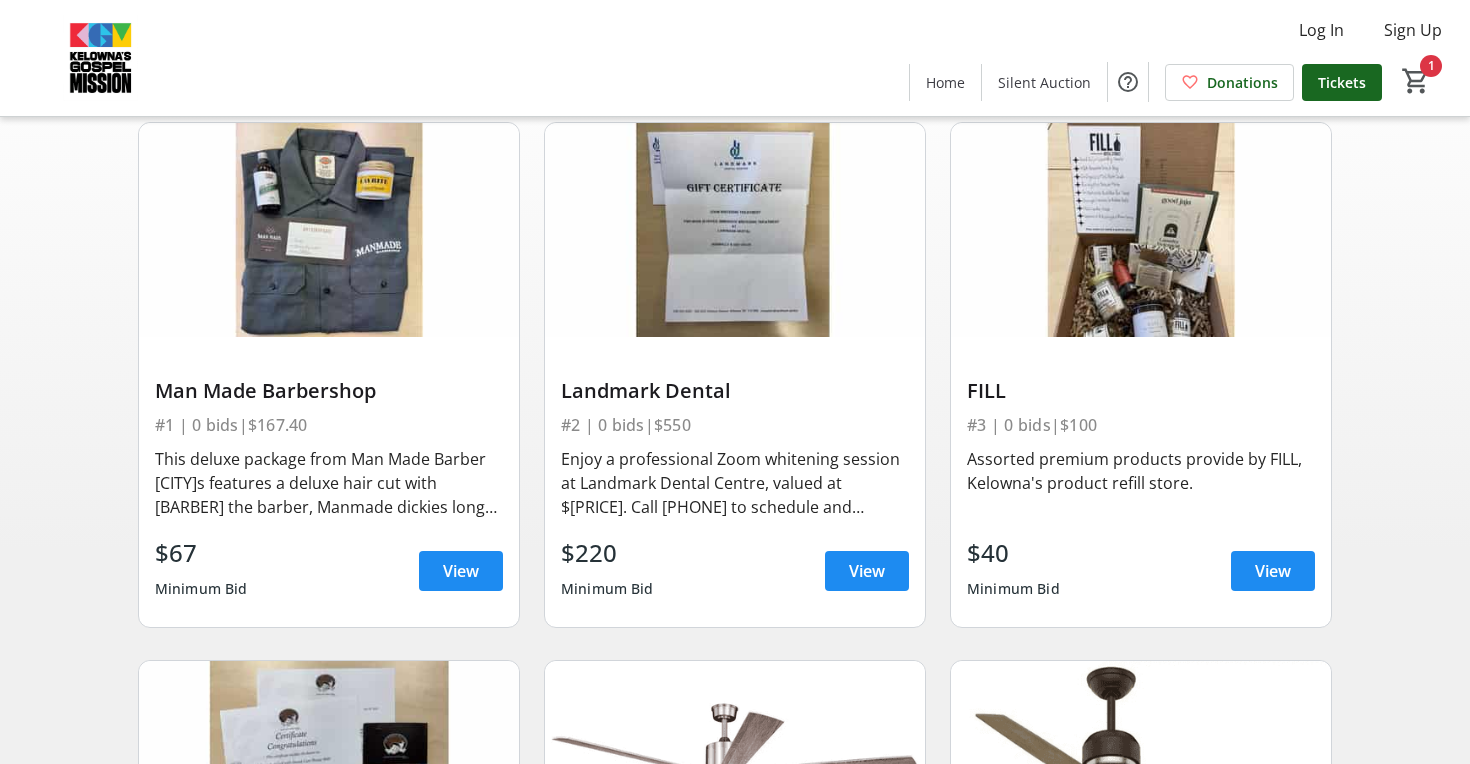 scroll, scrollTop: 0, scrollLeft: 0, axis: both 